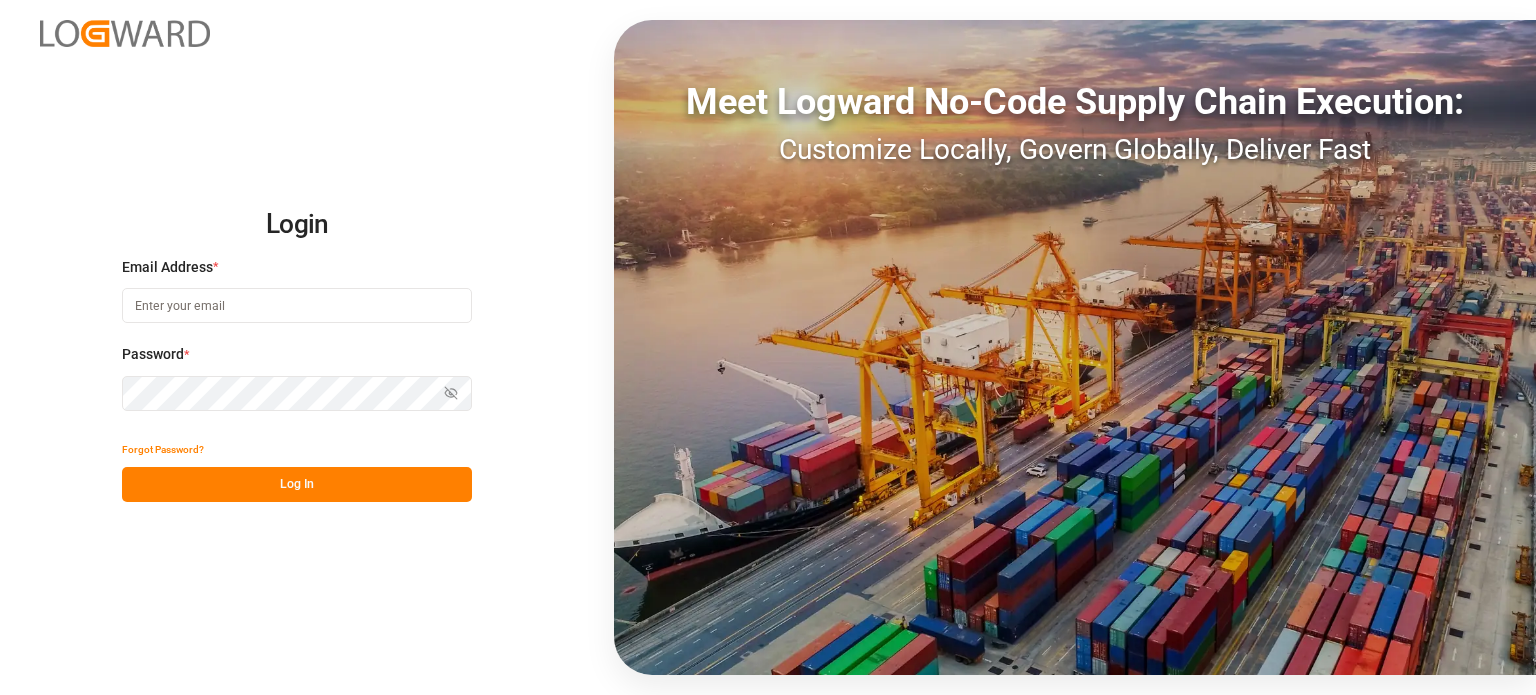 scroll, scrollTop: 0, scrollLeft: 0, axis: both 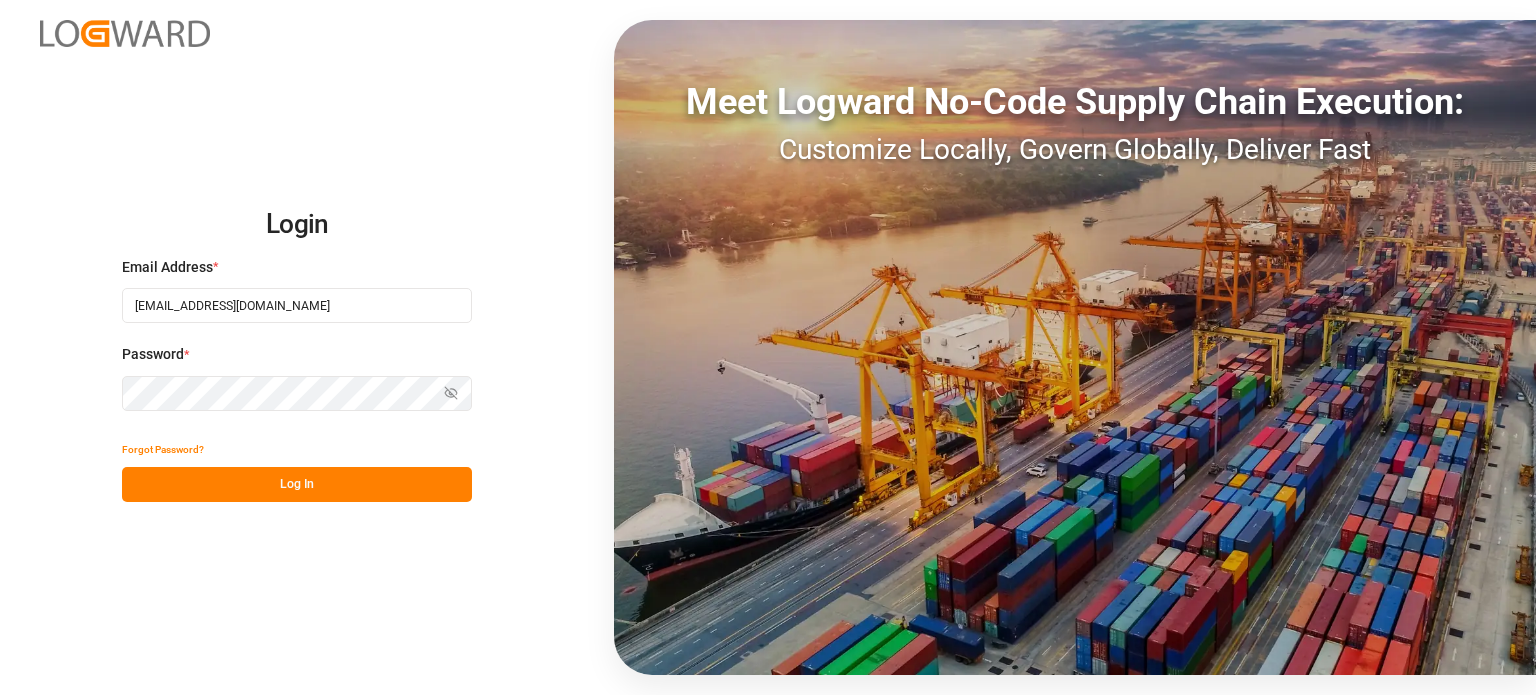 click on "Log In" at bounding box center (297, 484) 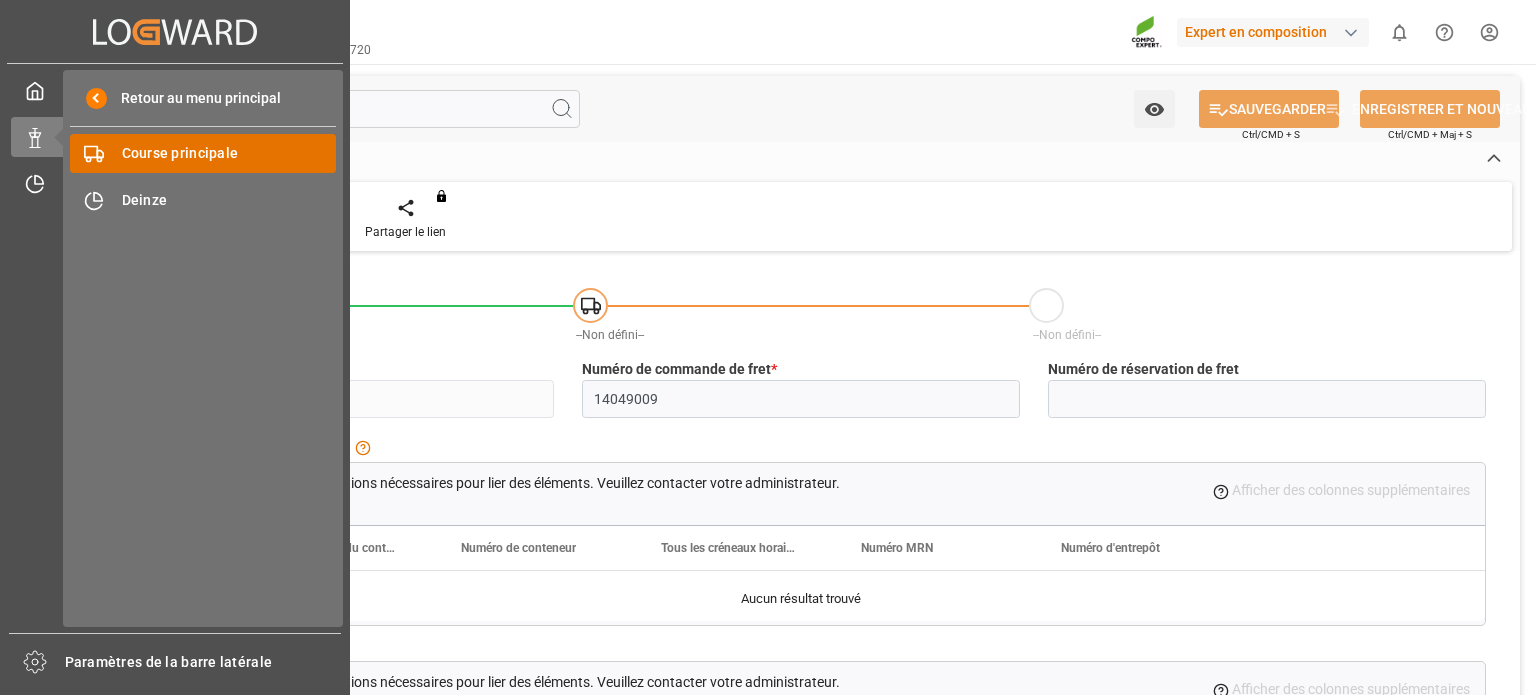 click on "Course principale" at bounding box center [180, 153] 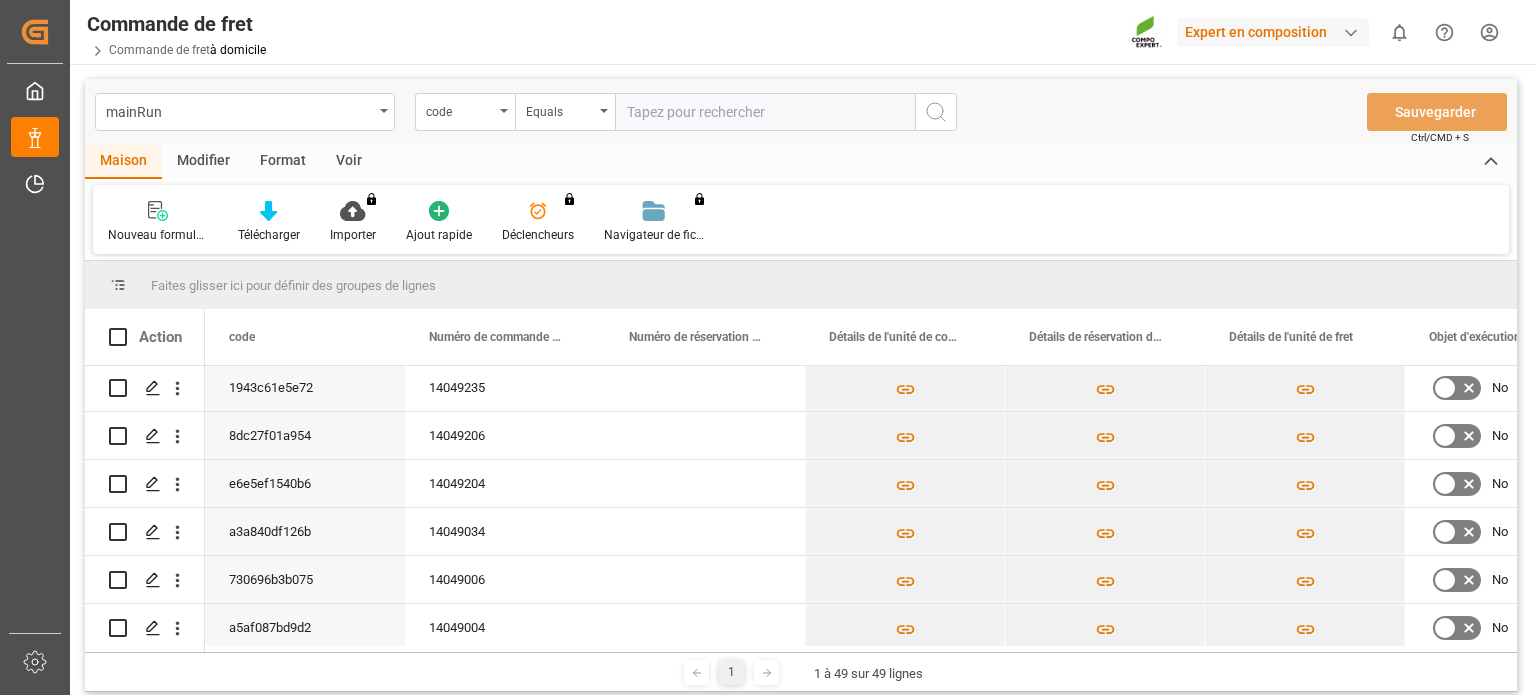 scroll, scrollTop: 744, scrollLeft: 0, axis: vertical 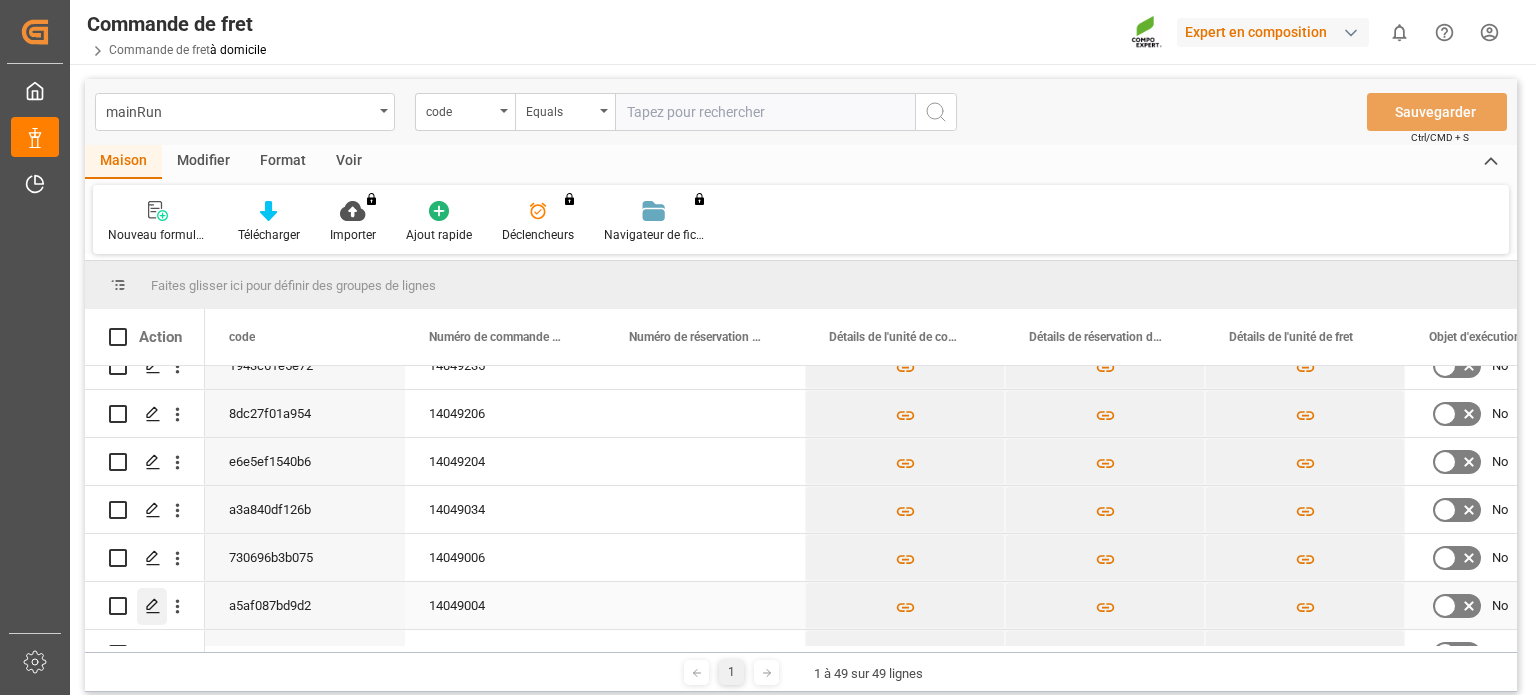 click 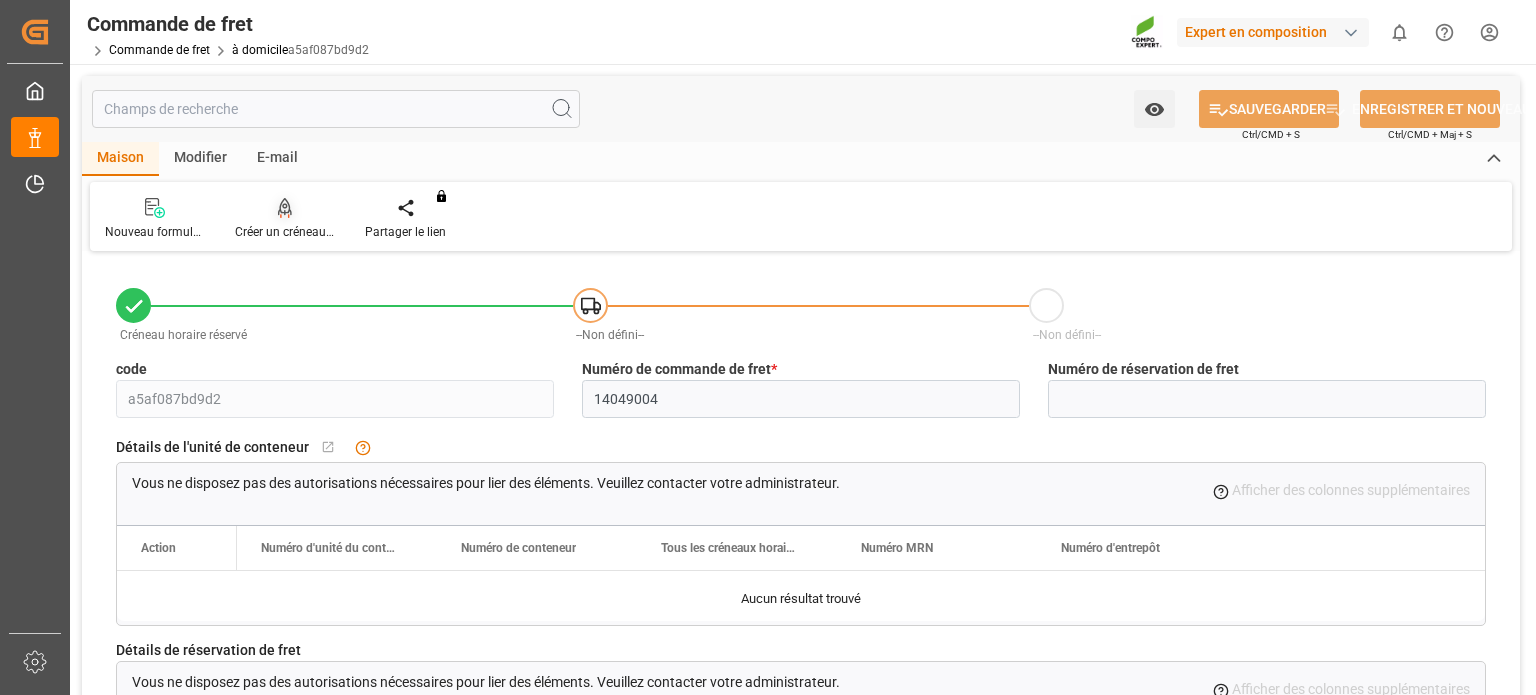 click on "Créer un créneau horaire" at bounding box center (301, 232) 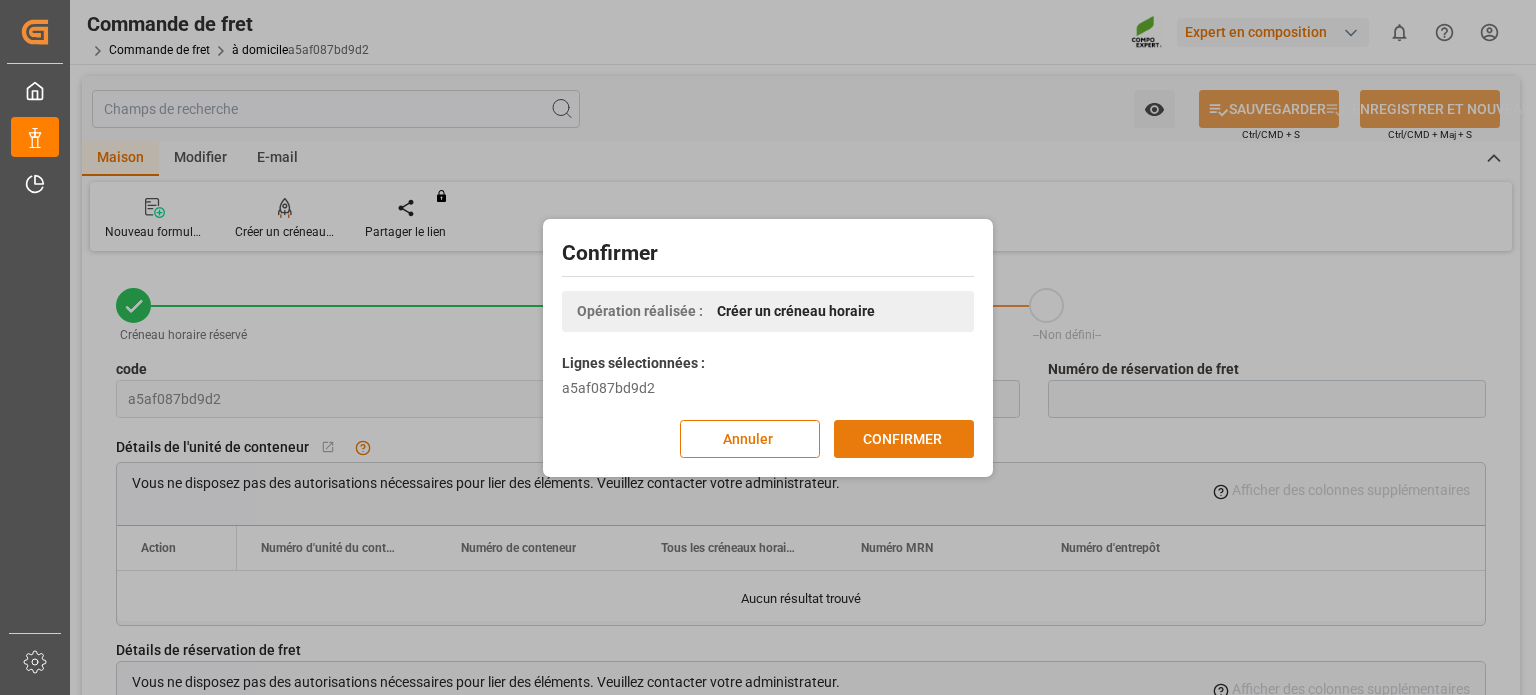 click on "CONFIRMER" at bounding box center (902, 438) 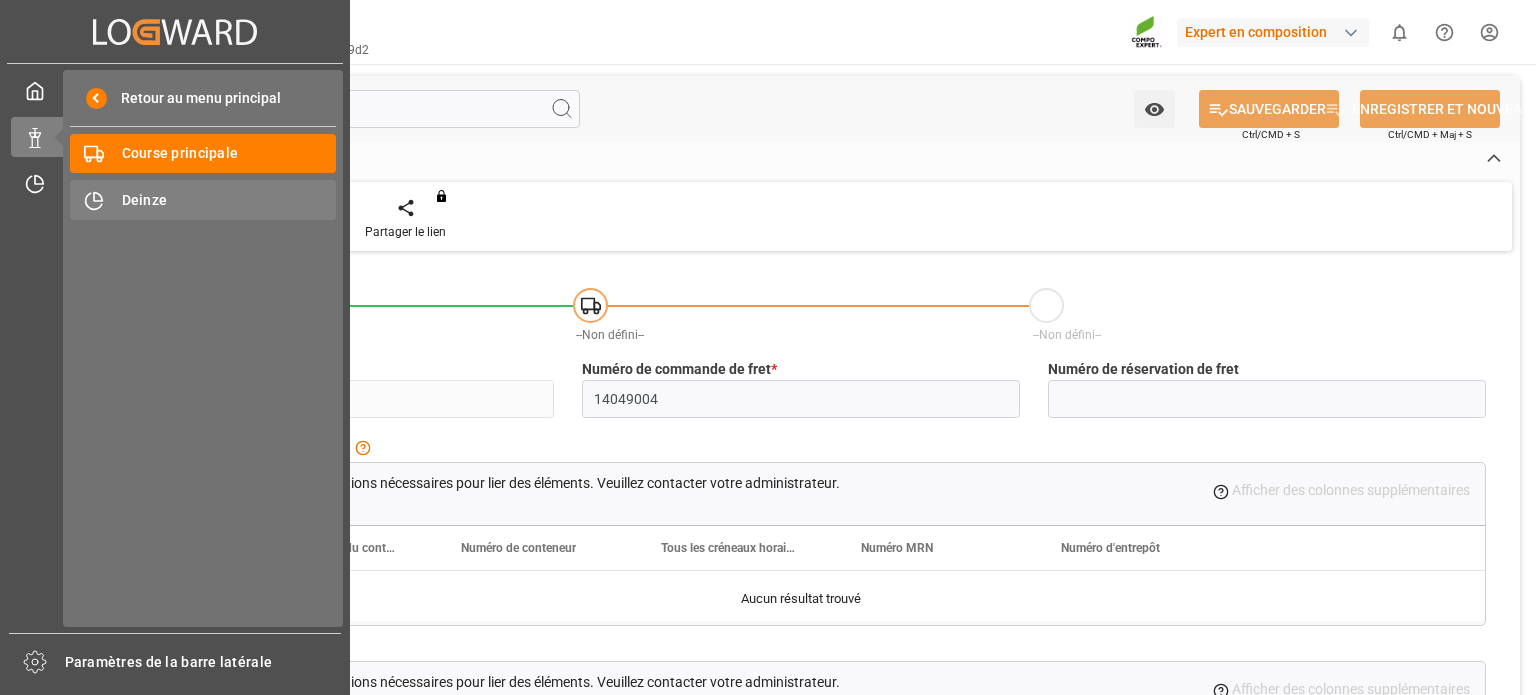 click on "Deinze Deinze" at bounding box center [203, 199] 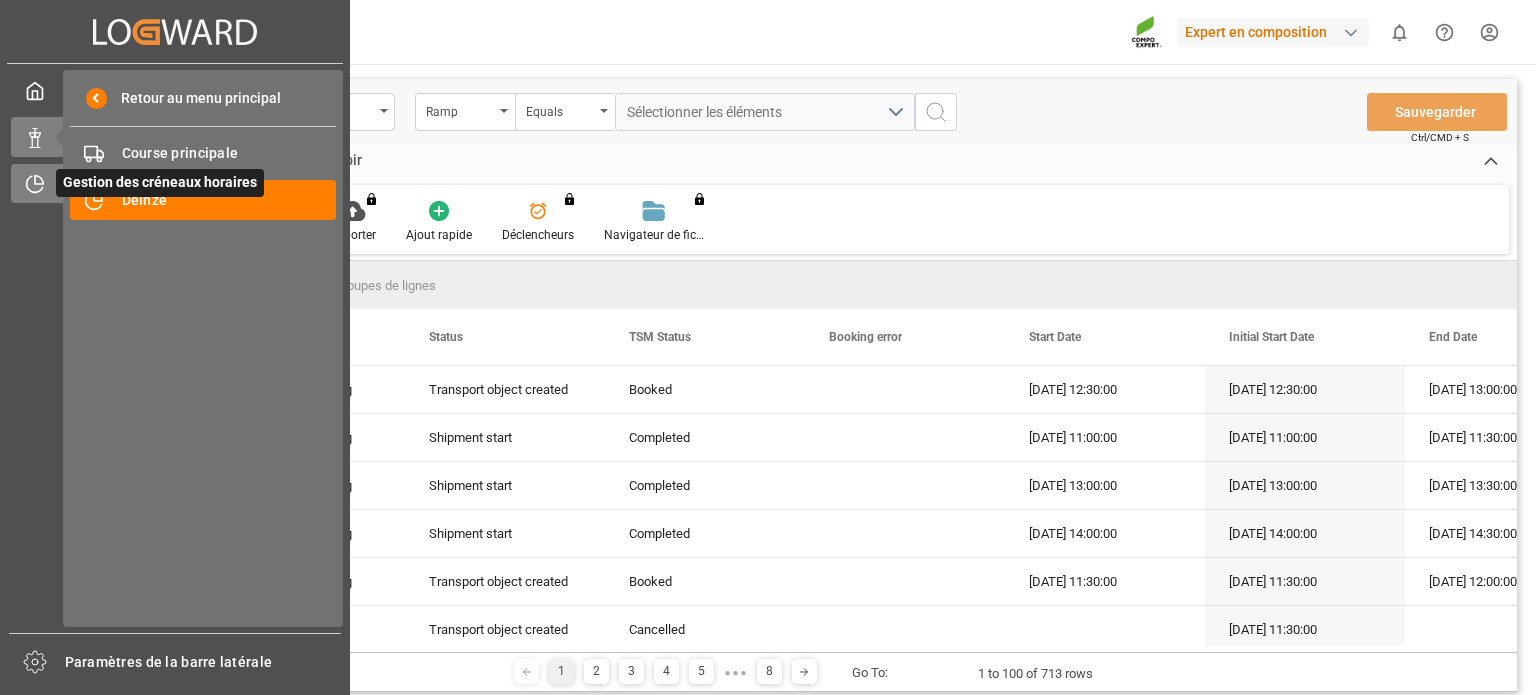 click at bounding box center [28, 183] 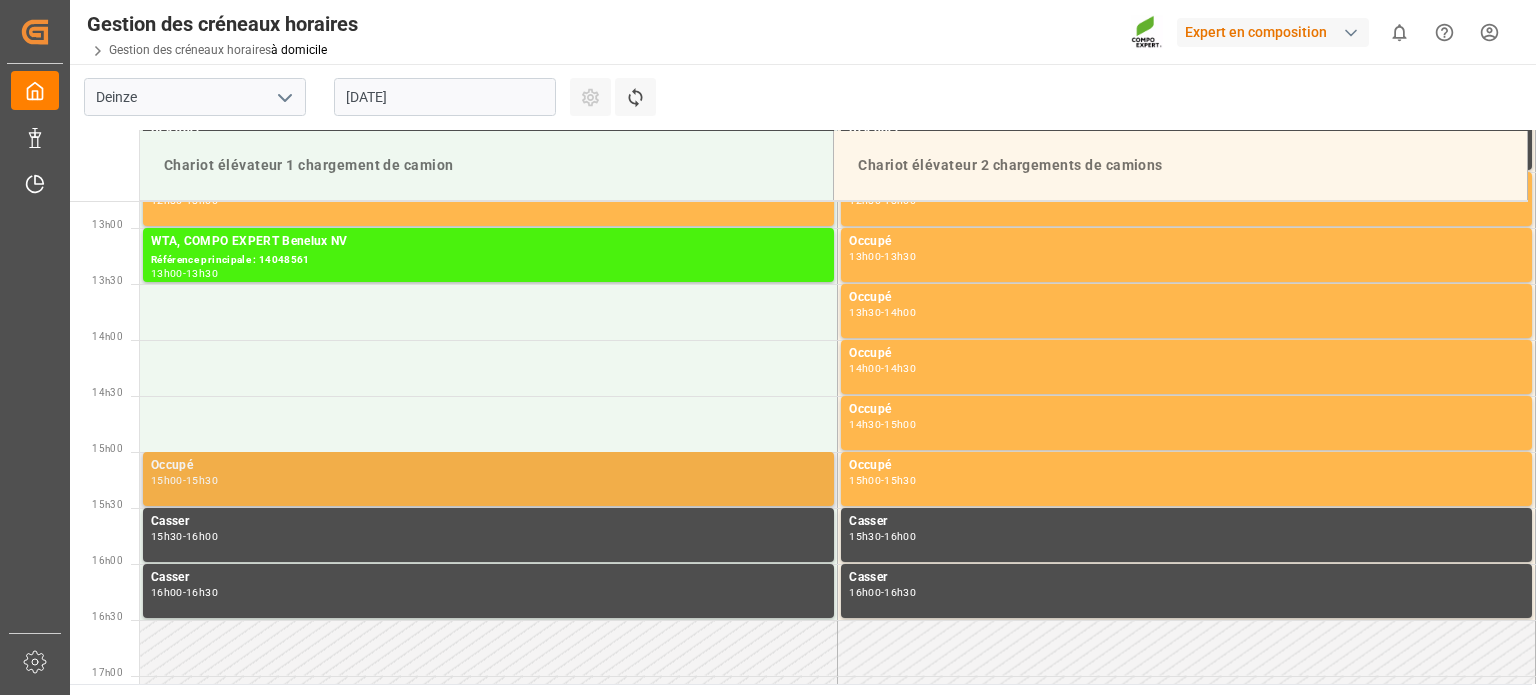 scroll, scrollTop: 1255, scrollLeft: 0, axis: vertical 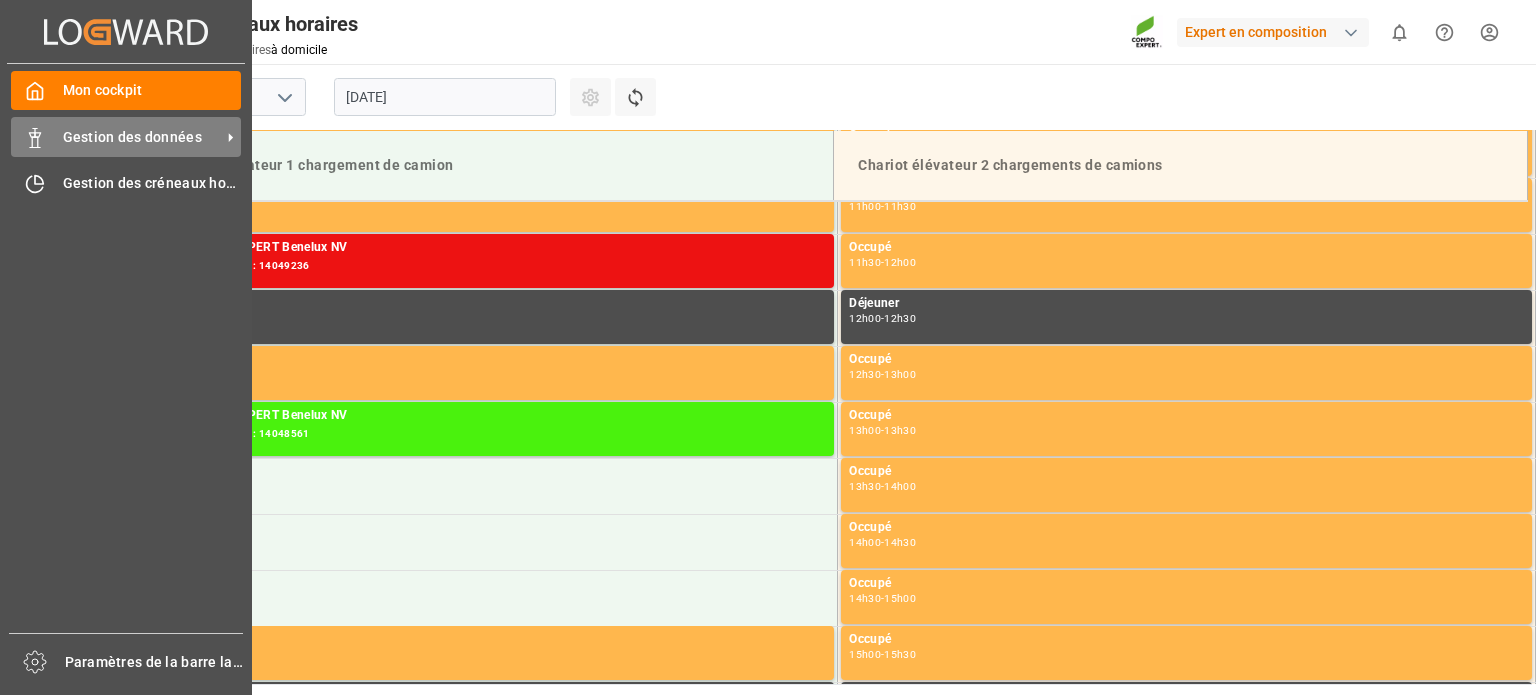 click on "Gestion des données" at bounding box center [132, 137] 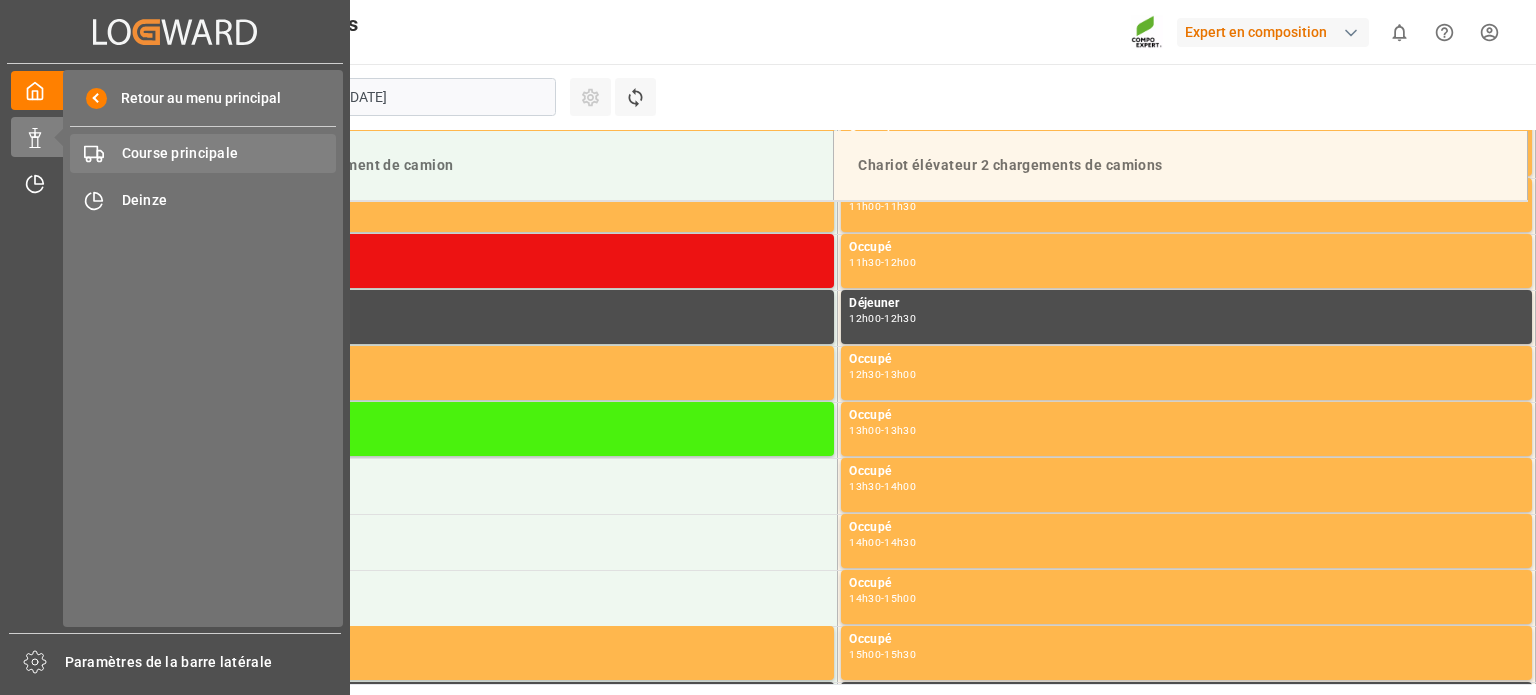 click on "Course principale" at bounding box center (180, 153) 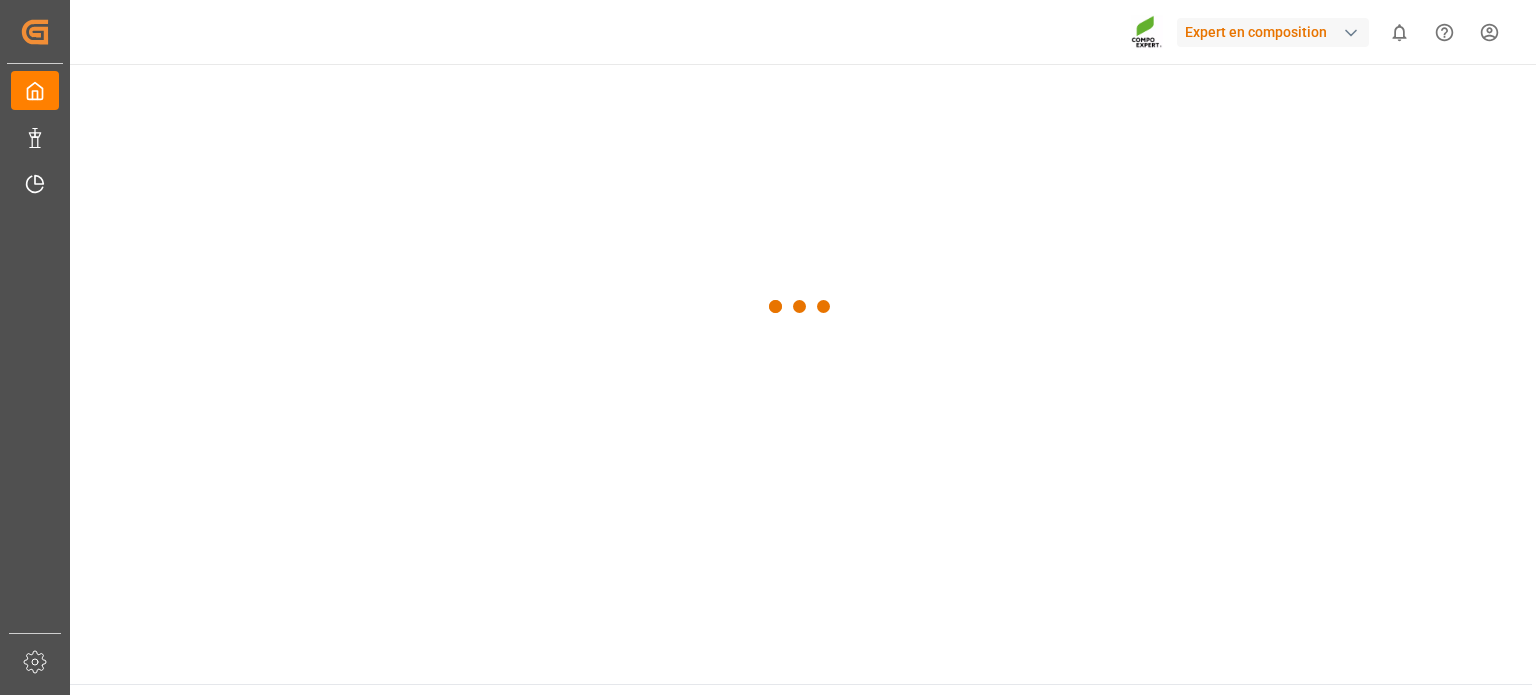 scroll, scrollTop: 0, scrollLeft: 0, axis: both 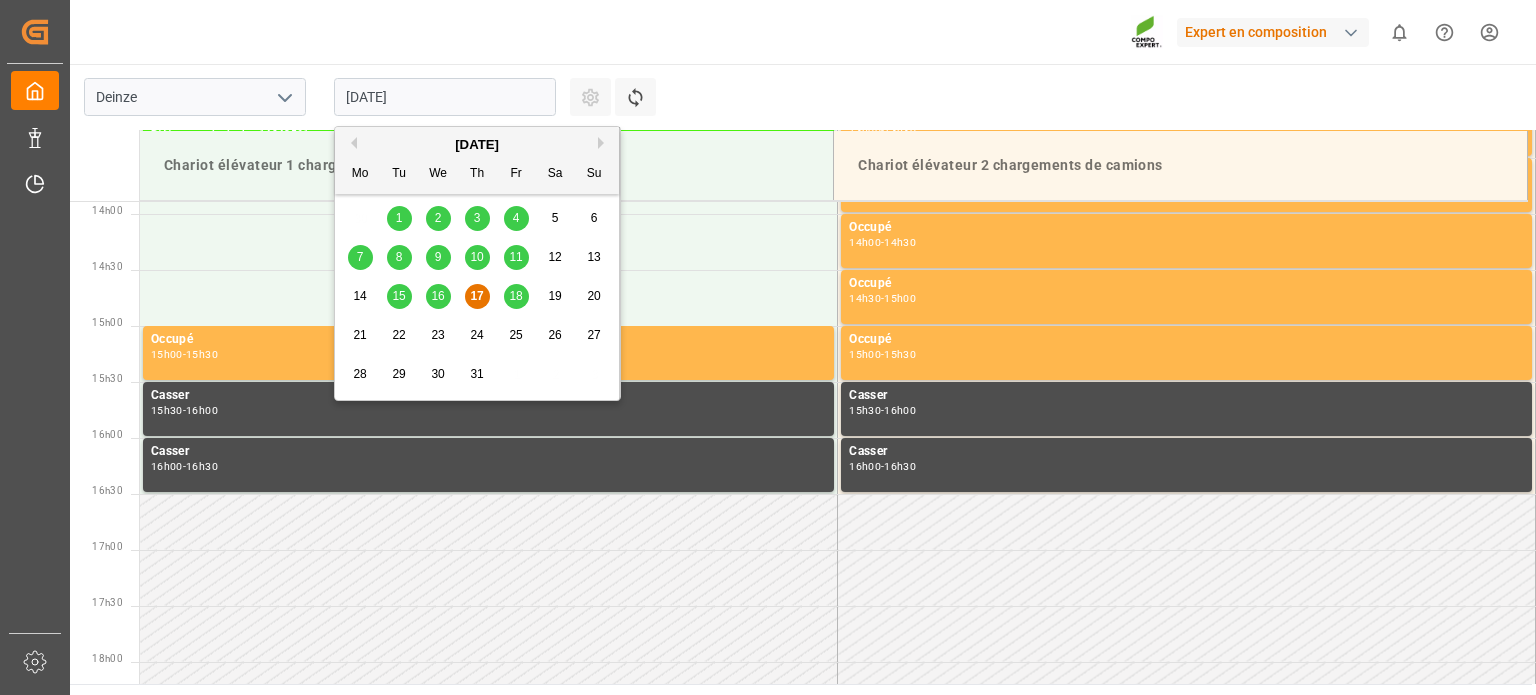 click on "[DATE]" at bounding box center (445, 97) 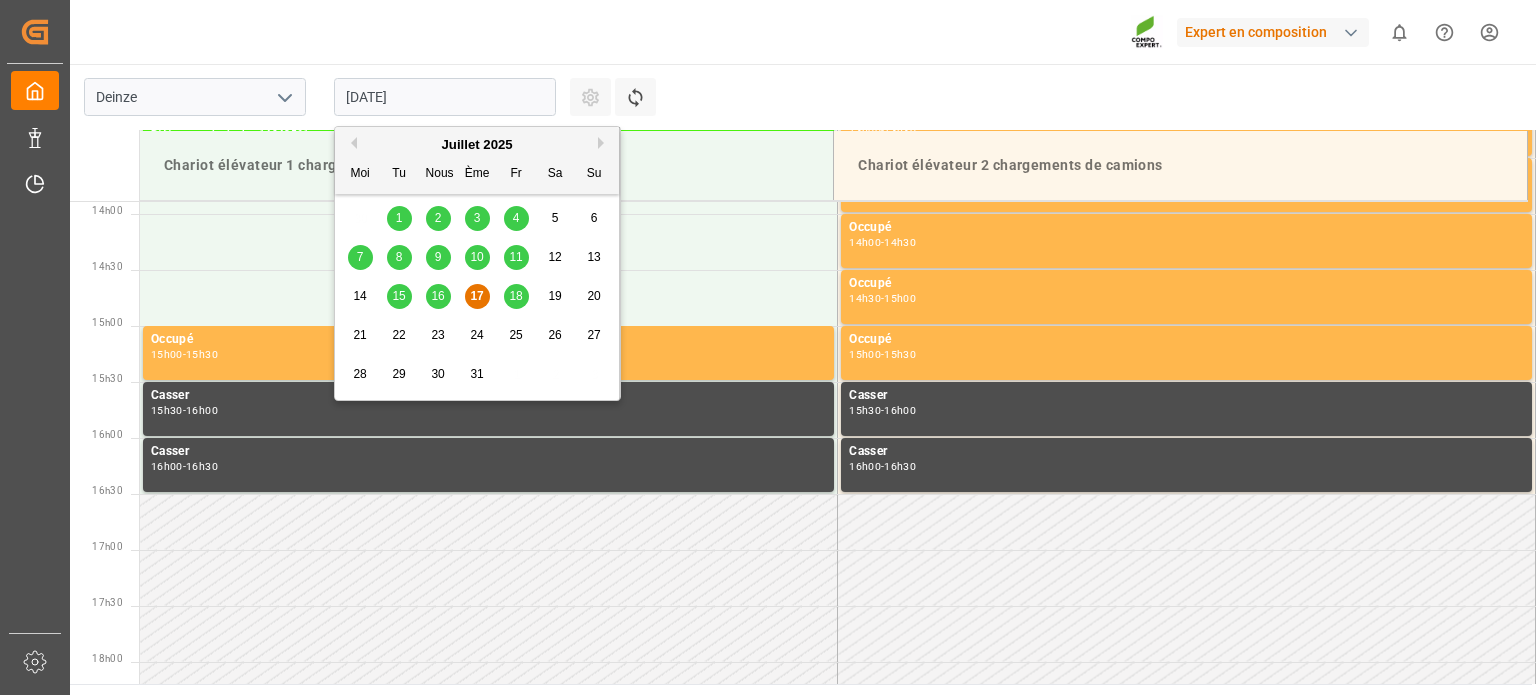 click on "18" at bounding box center (515, 296) 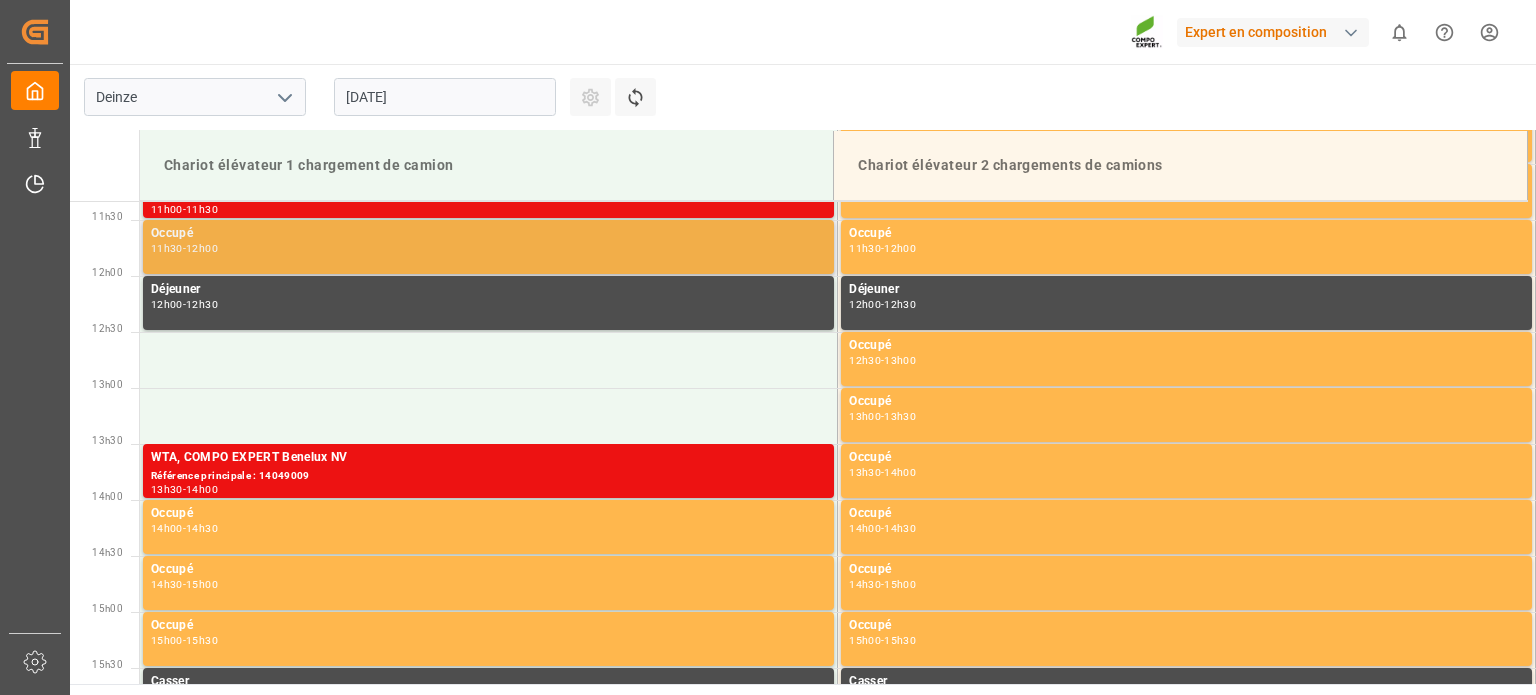 scroll, scrollTop: 1155, scrollLeft: 0, axis: vertical 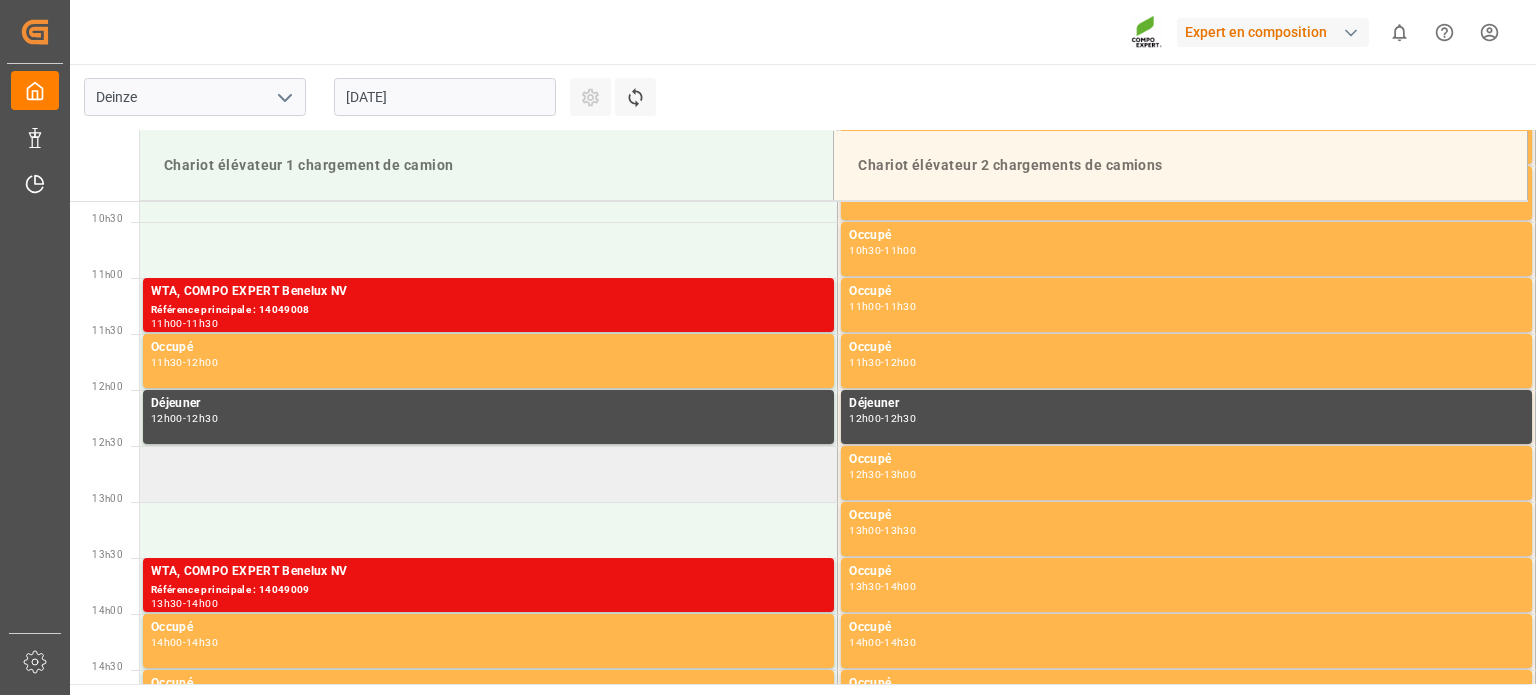 click at bounding box center (489, 474) 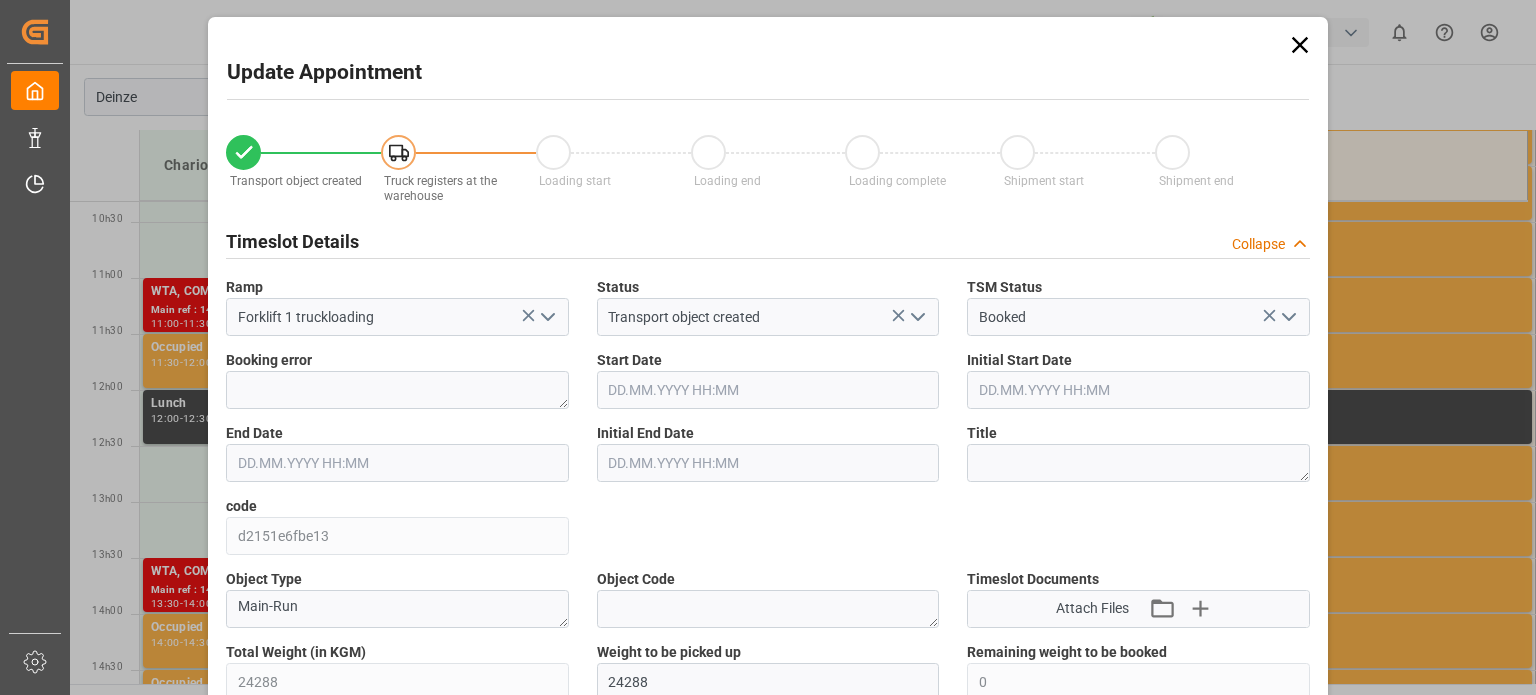 type on "18.07.2025 12:30" 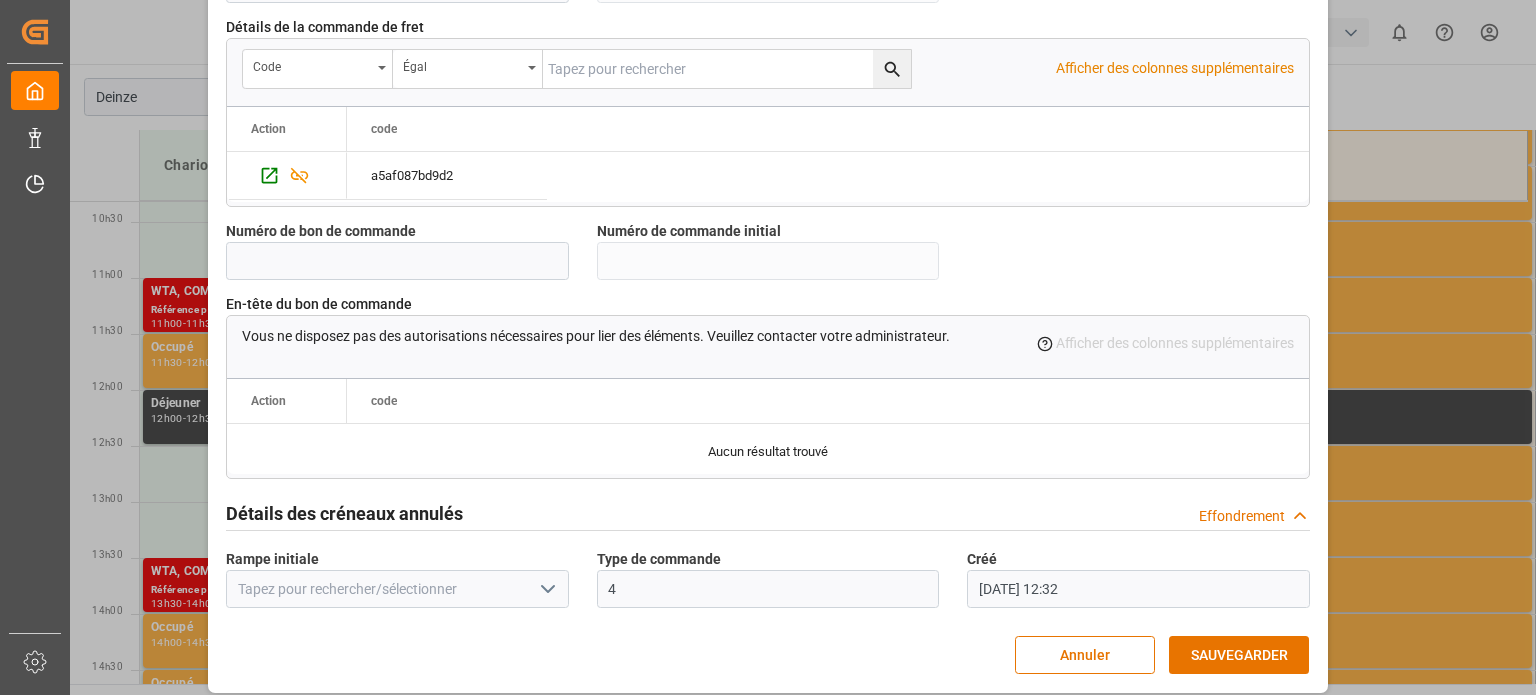 scroll, scrollTop: 1936, scrollLeft: 0, axis: vertical 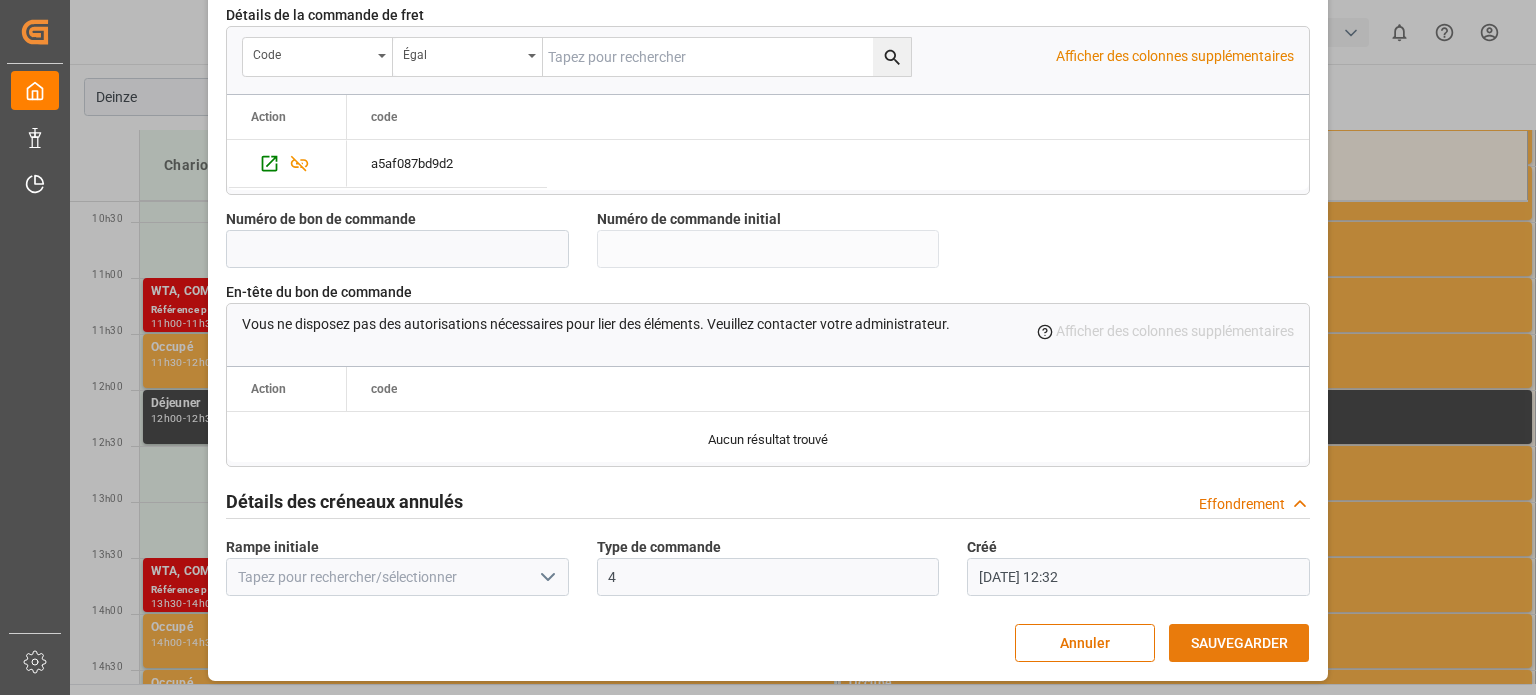 click on "SAUVEGARDER" at bounding box center [1239, 643] 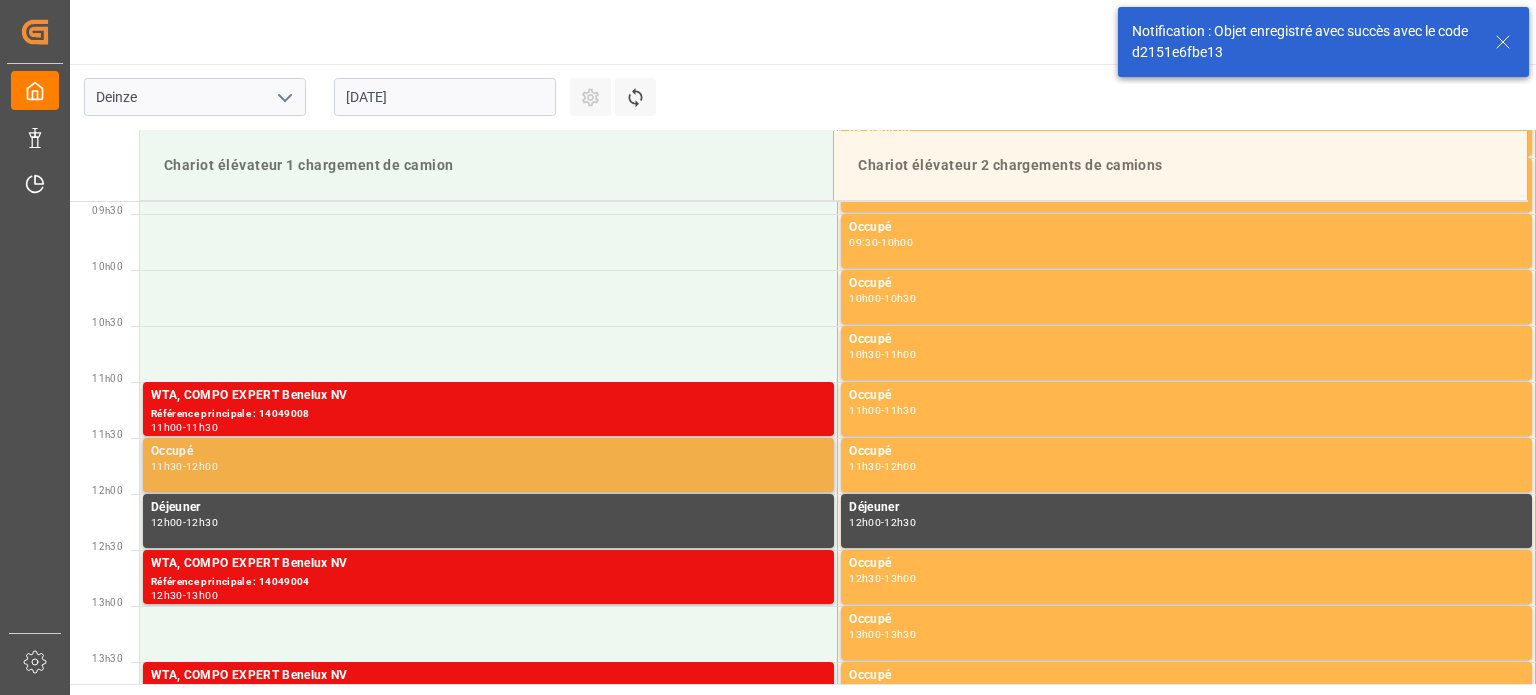 scroll, scrollTop: 1219, scrollLeft: 0, axis: vertical 